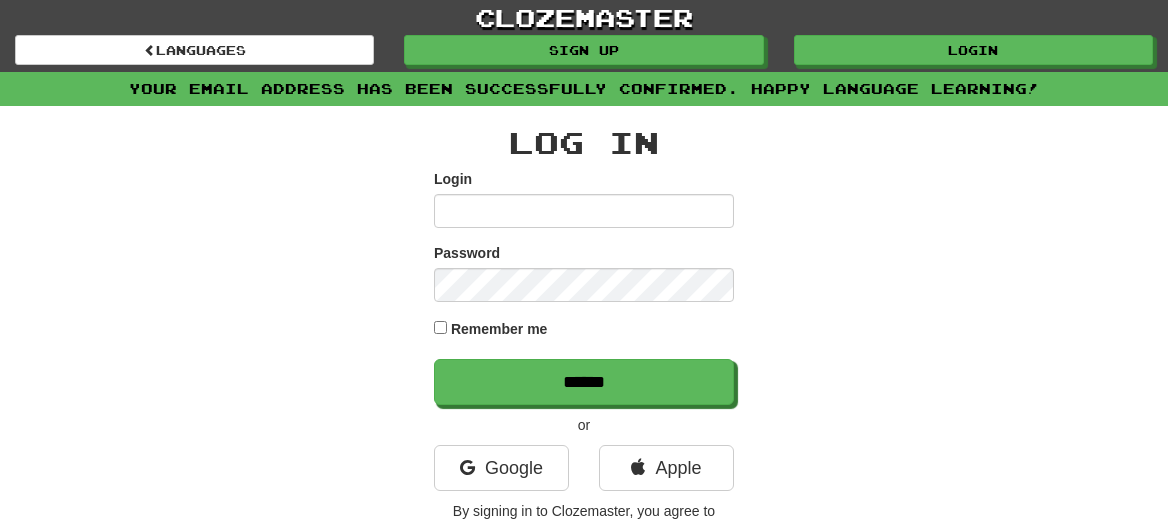 scroll, scrollTop: 0, scrollLeft: 0, axis: both 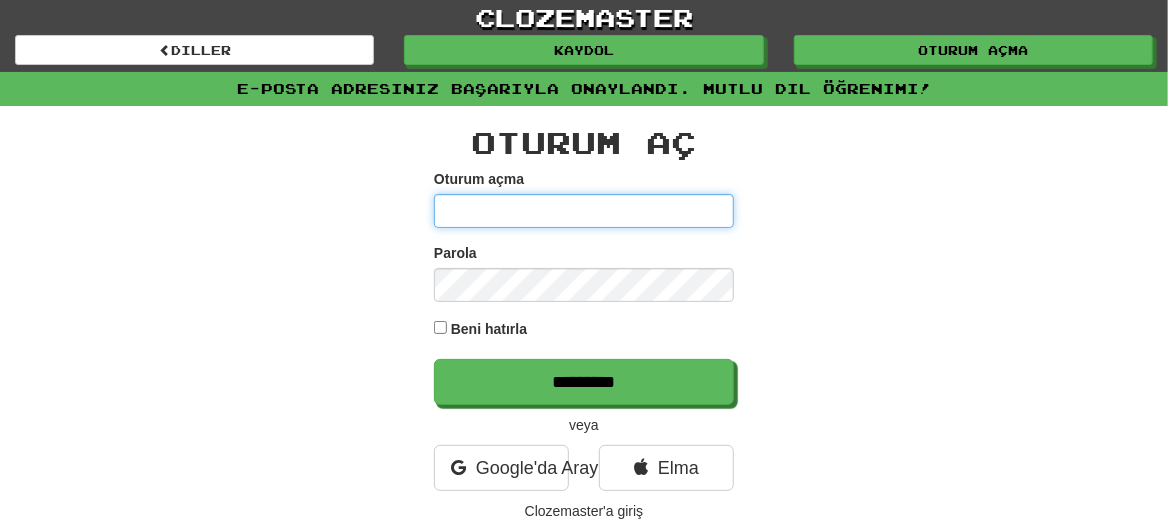 click on "Oturum açma" at bounding box center [584, 211] 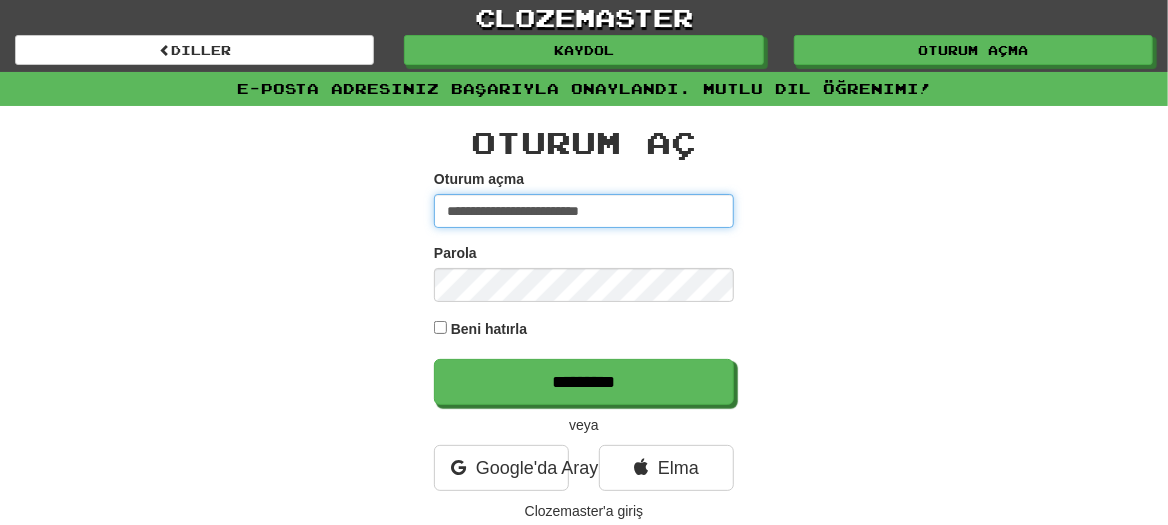 type on "**********" 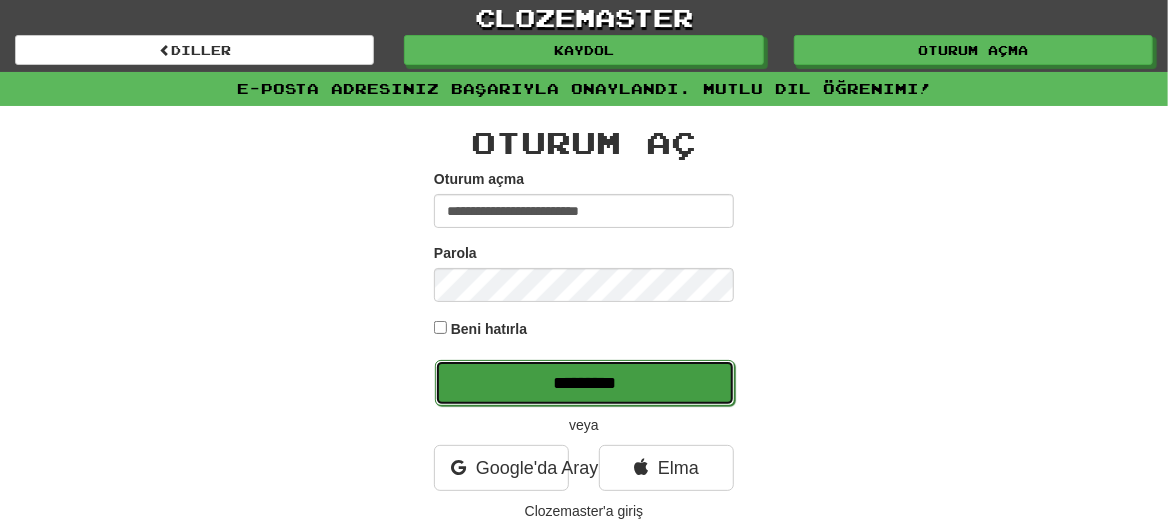 click on "******" at bounding box center (585, 383) 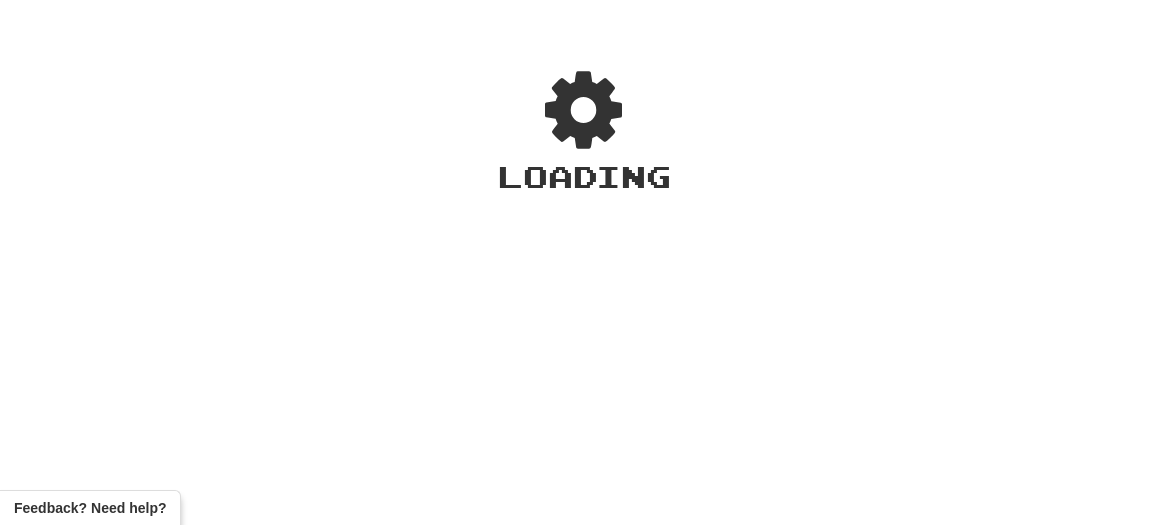 scroll, scrollTop: 0, scrollLeft: 0, axis: both 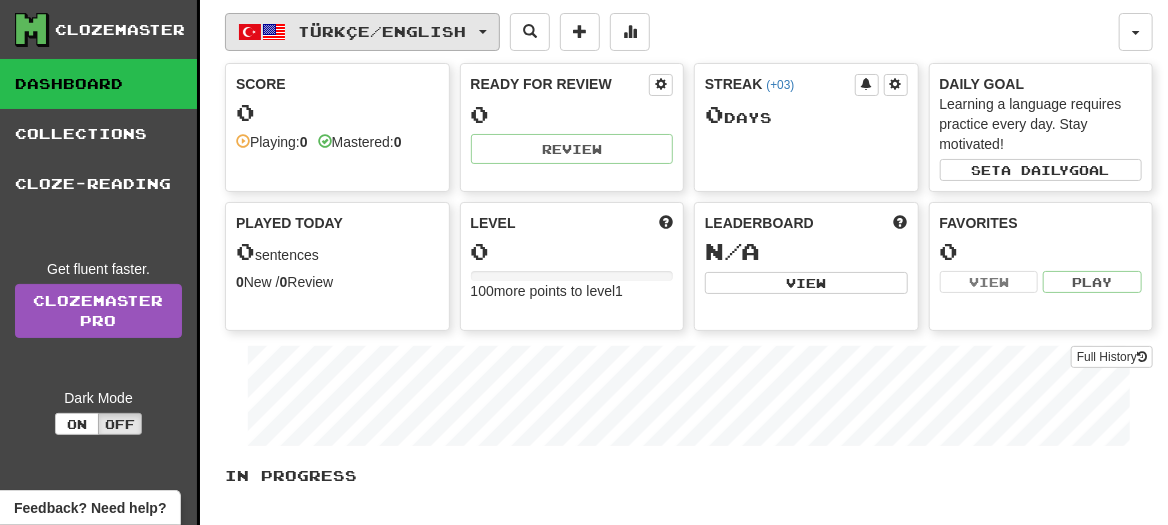 click on "Türkçe  /  English" at bounding box center (383, 31) 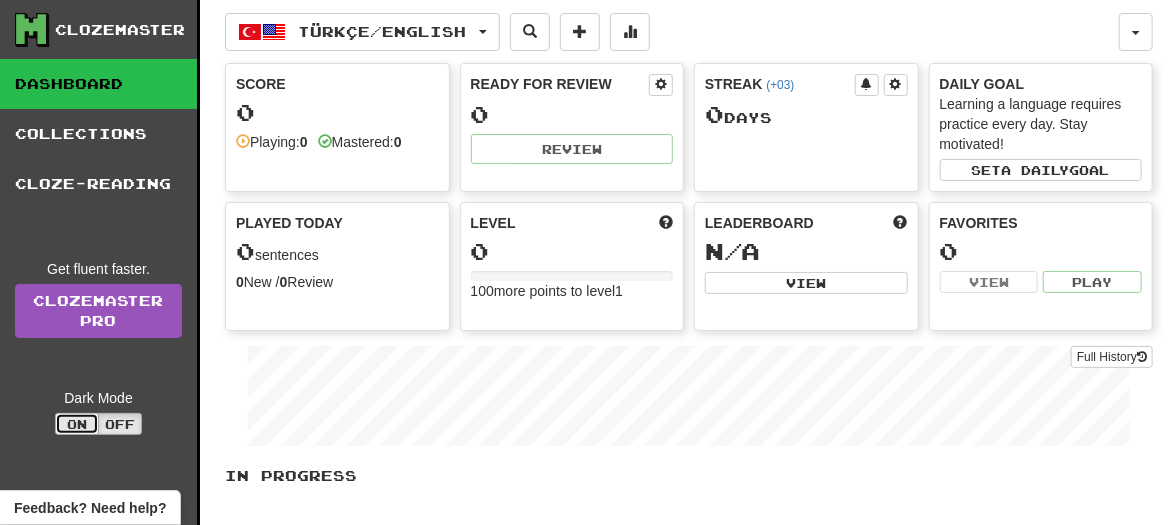 click on "On" at bounding box center (77, 424) 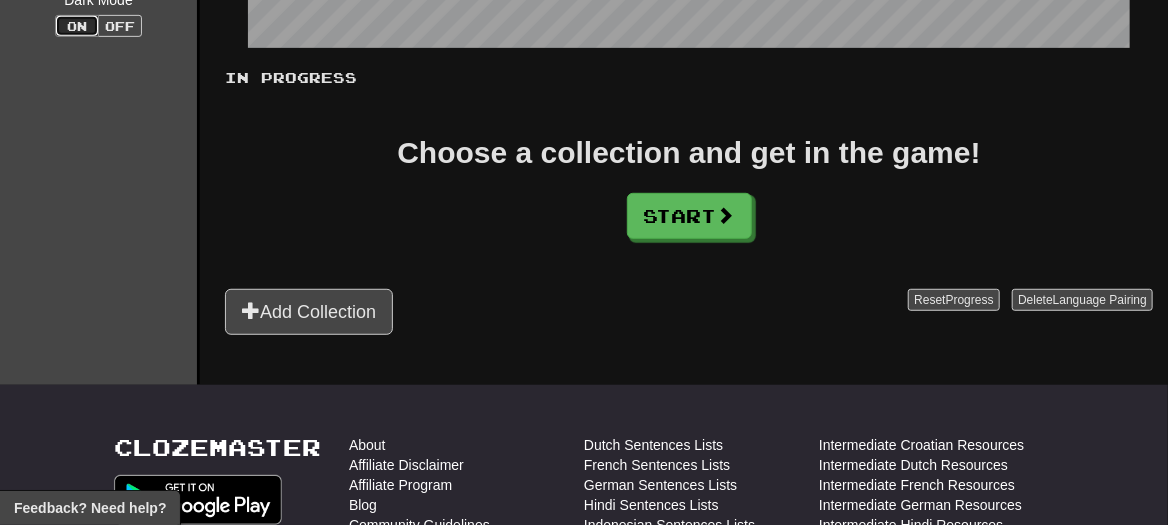 scroll, scrollTop: 400, scrollLeft: 0, axis: vertical 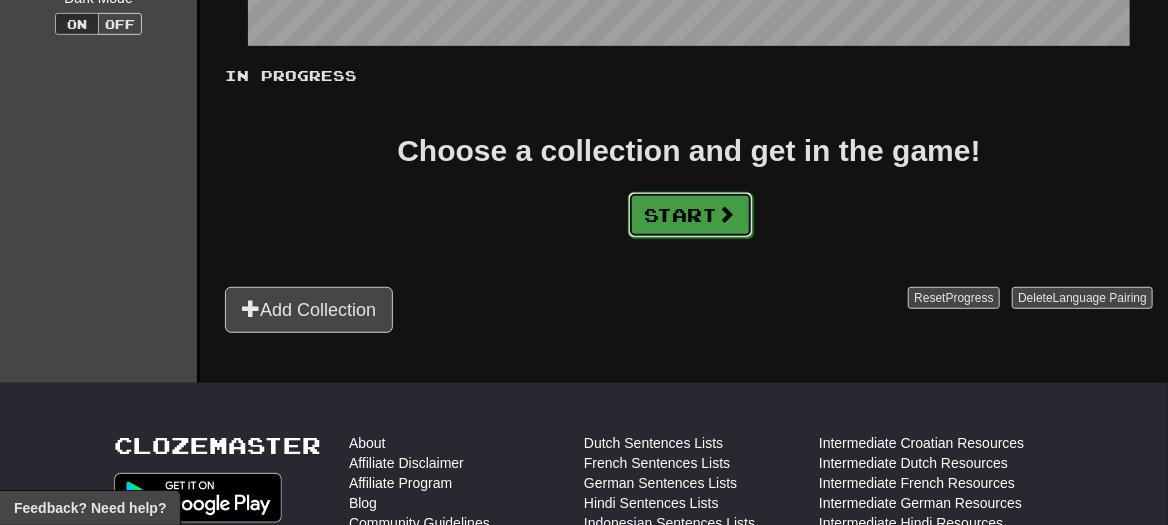 click on "Start" at bounding box center [690, 215] 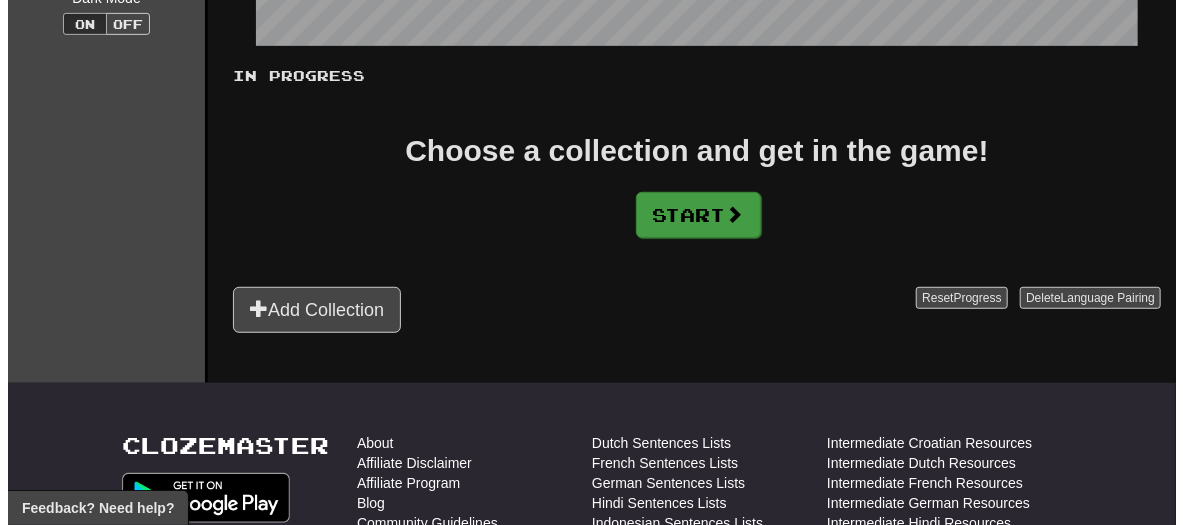 scroll, scrollTop: 0, scrollLeft: 0, axis: both 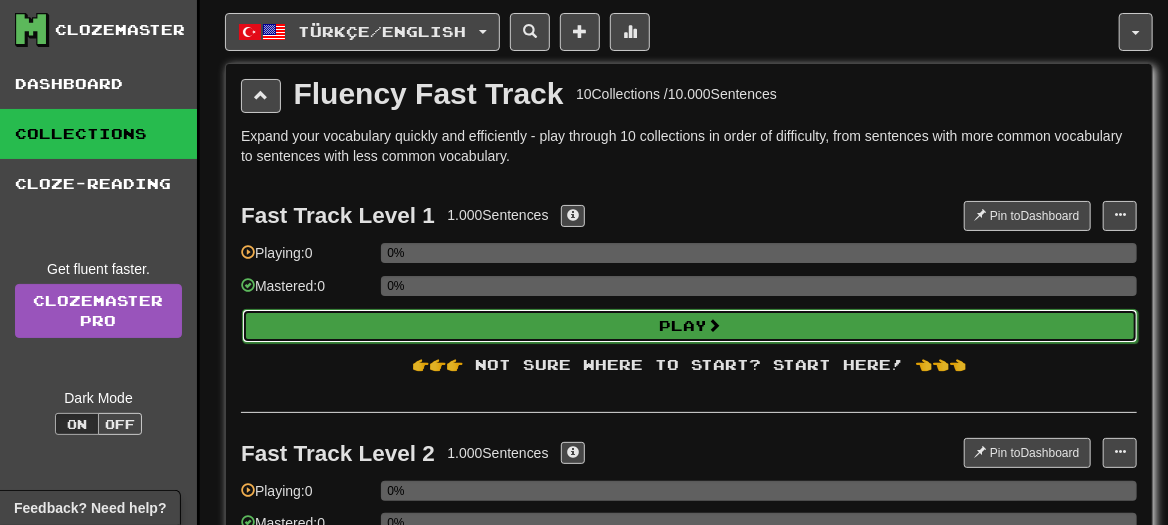 click on "Play" at bounding box center [690, 326] 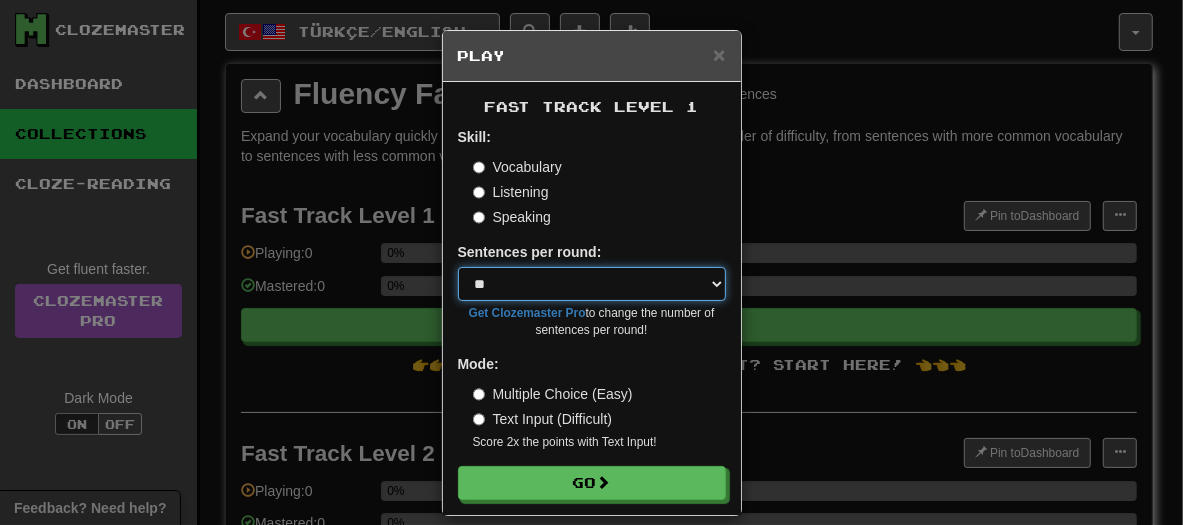 click on "* ** ** ** ** ** *** ********" at bounding box center [592, 284] 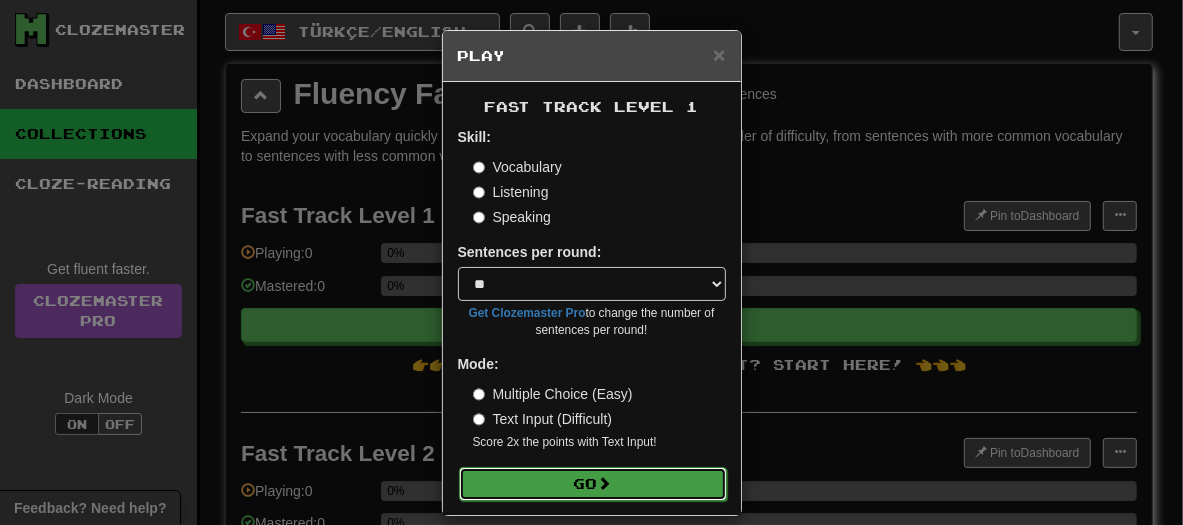 click on "Go" at bounding box center (593, 484) 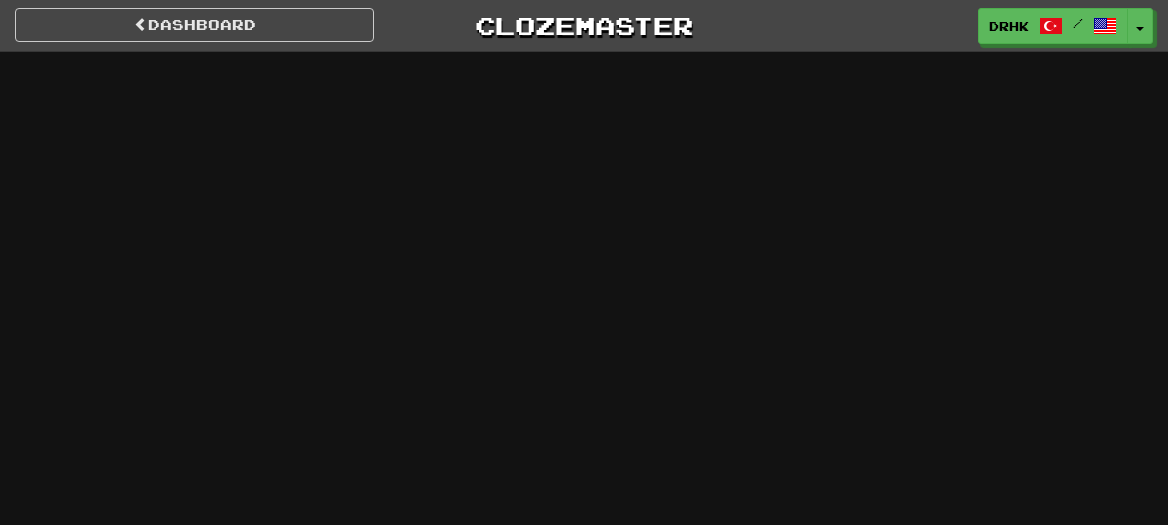 scroll, scrollTop: 0, scrollLeft: 0, axis: both 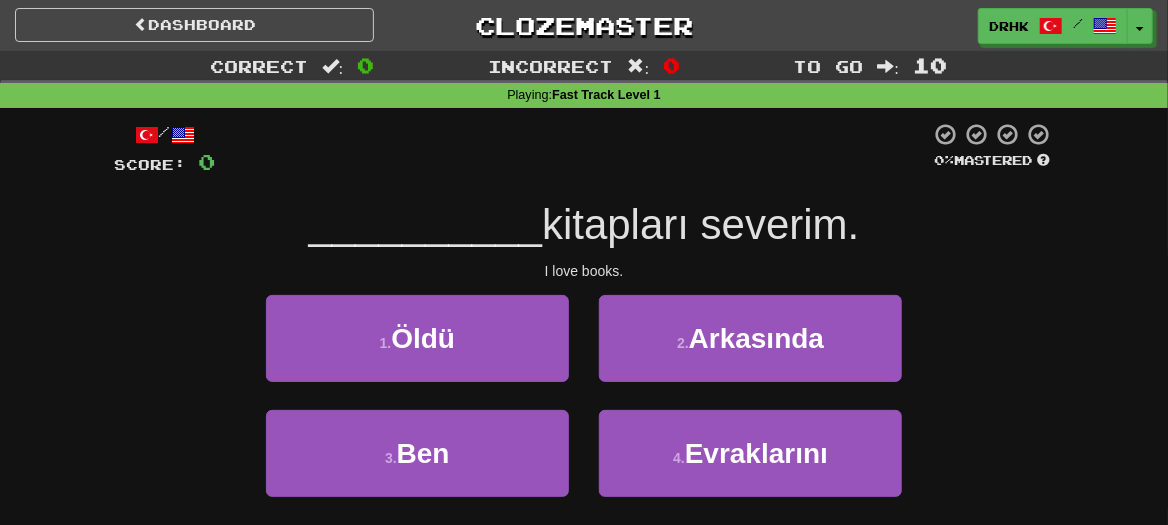 click on "__________" at bounding box center (425, 224) 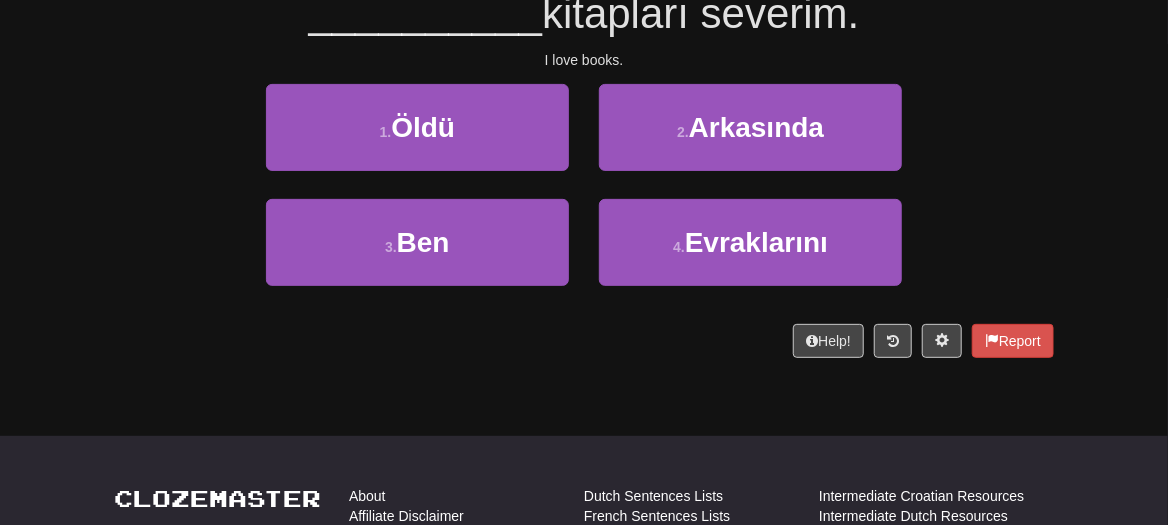 scroll, scrollTop: 0, scrollLeft: 0, axis: both 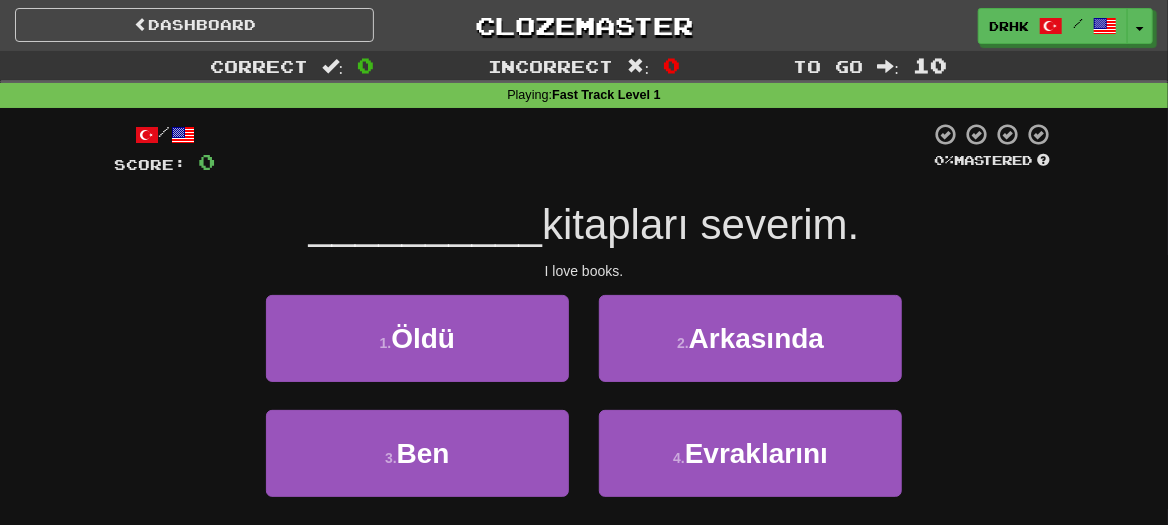 click on "I love books." at bounding box center (584, 271) 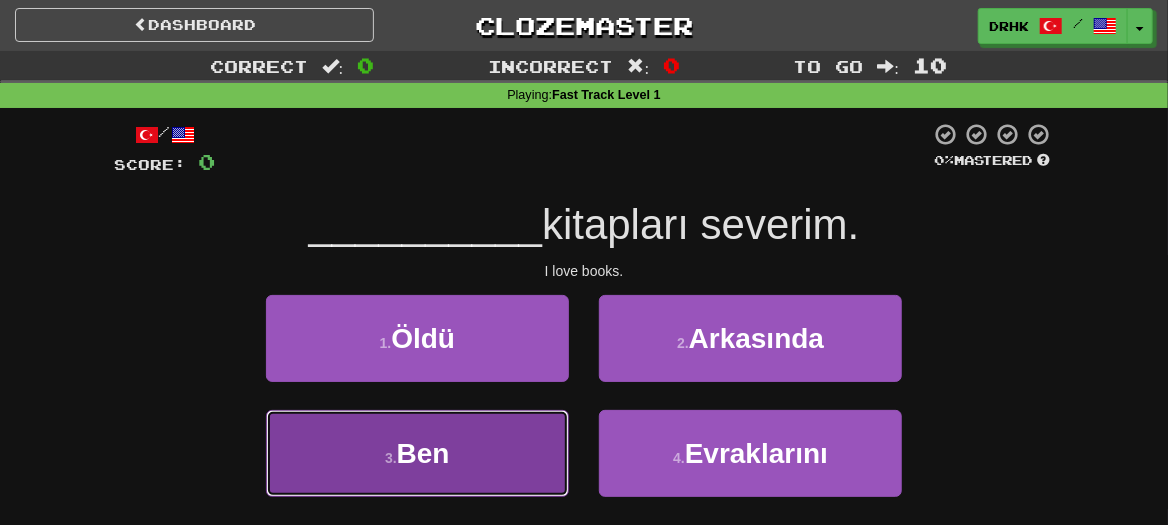 click on "3 .  Ben" at bounding box center [417, 453] 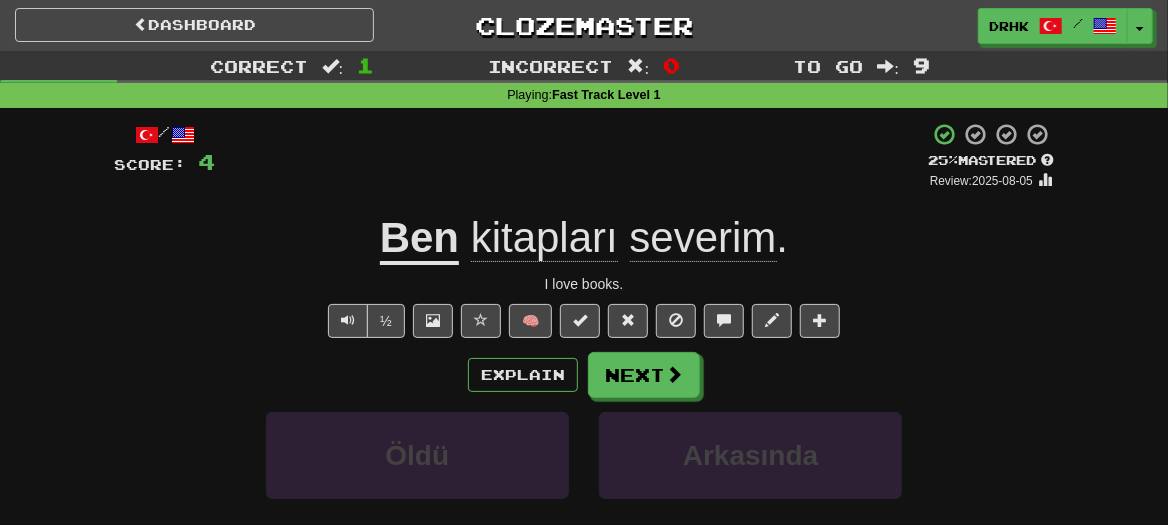 click on "/" at bounding box center [164, 134] 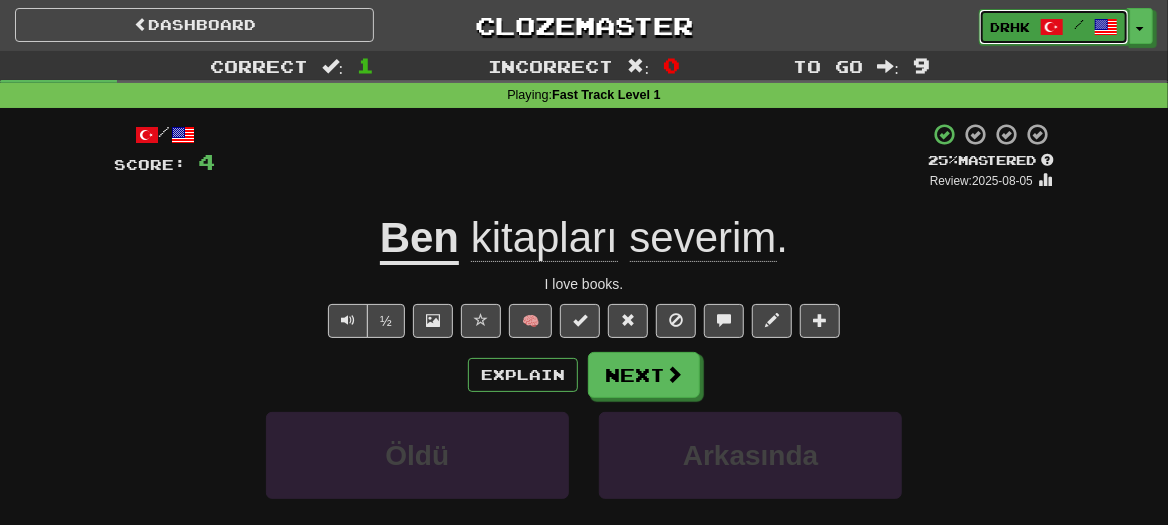click at bounding box center [1052, 27] 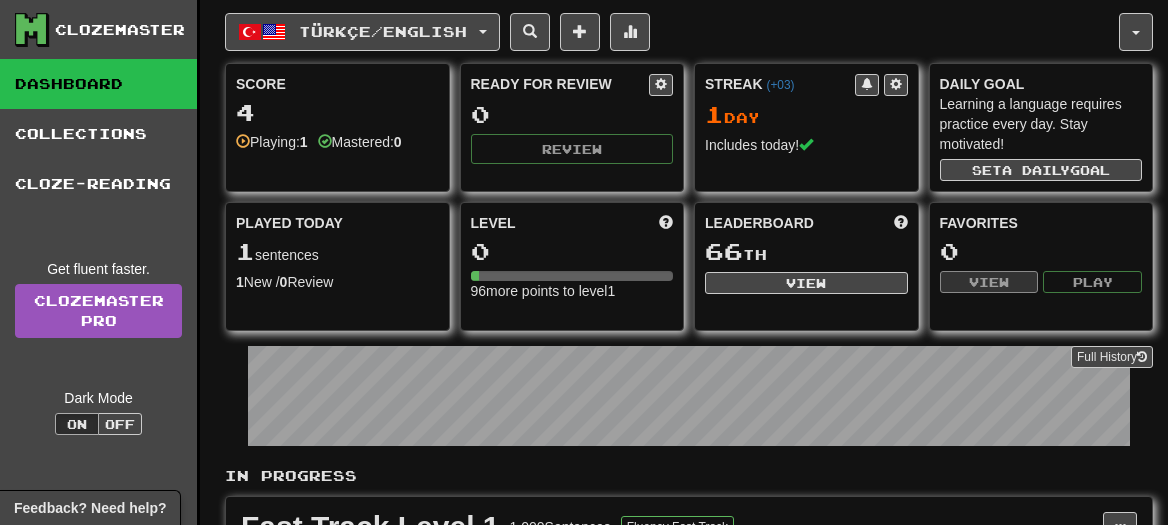 scroll, scrollTop: 0, scrollLeft: 0, axis: both 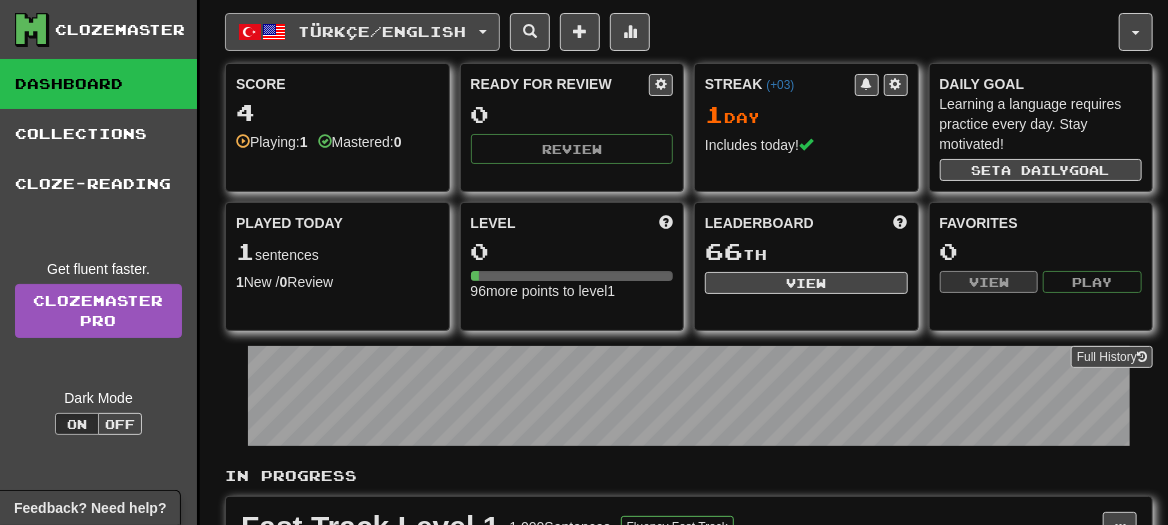click on "Türkçe  /  English" at bounding box center [362, 32] 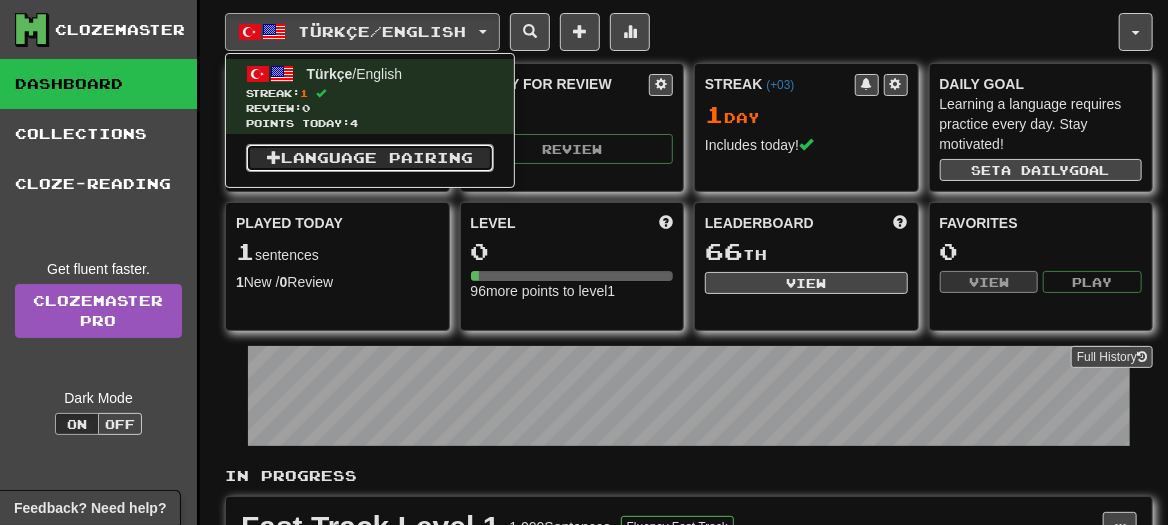 click on "Language Pairing" at bounding box center [370, 158] 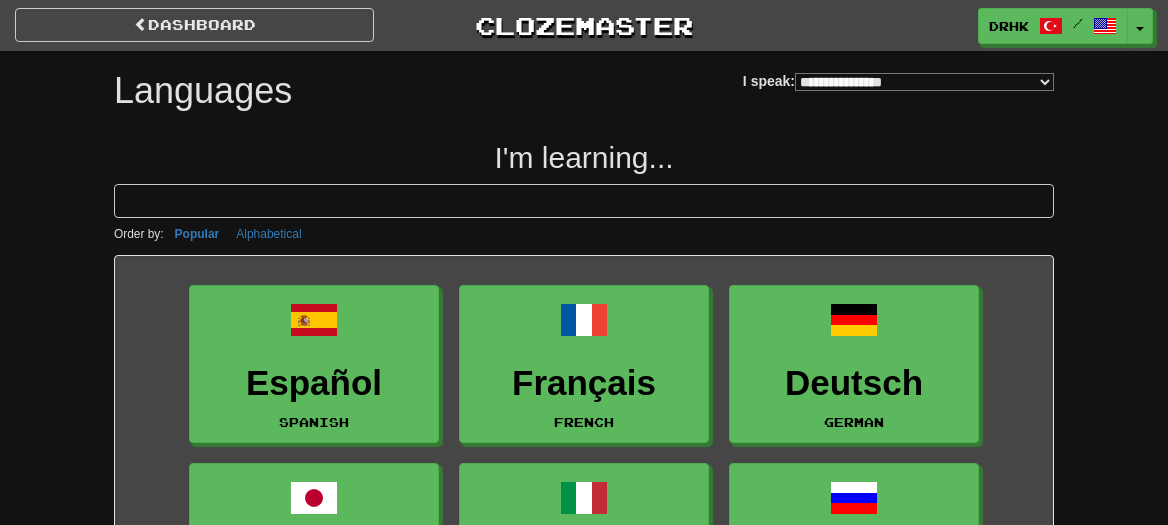select on "*******" 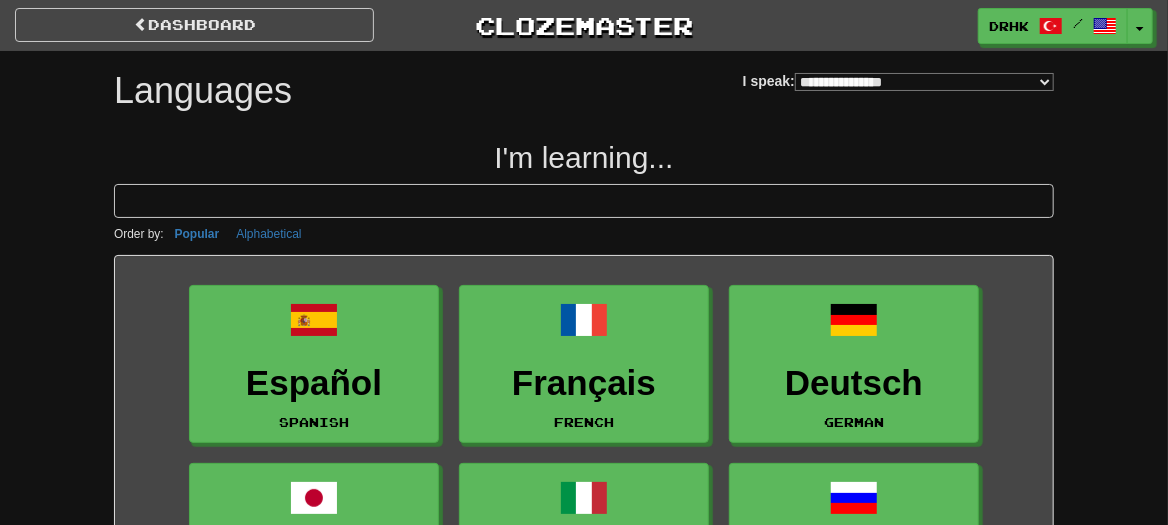 click at bounding box center (584, 201) 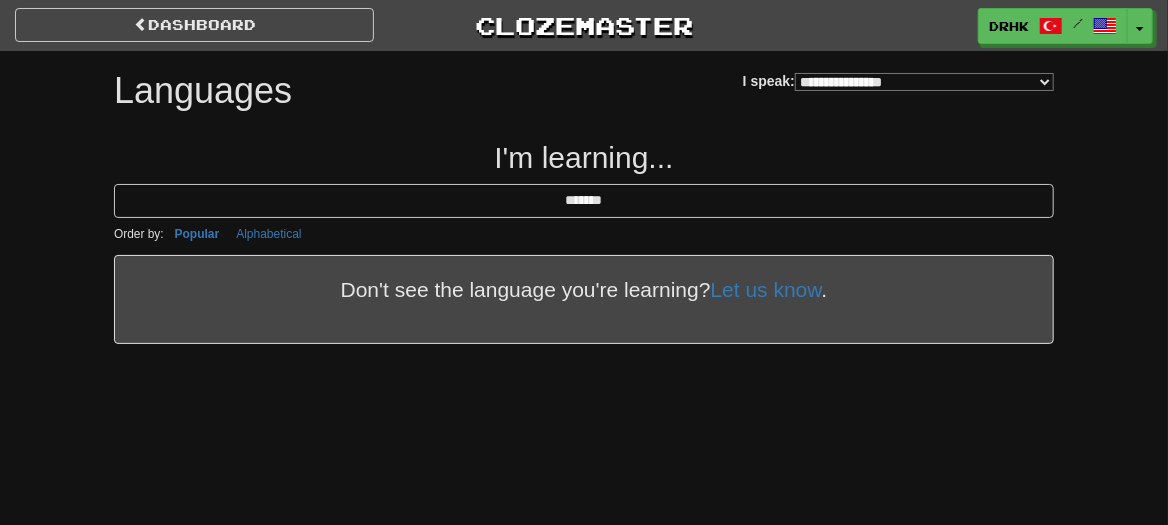 type on "*******" 